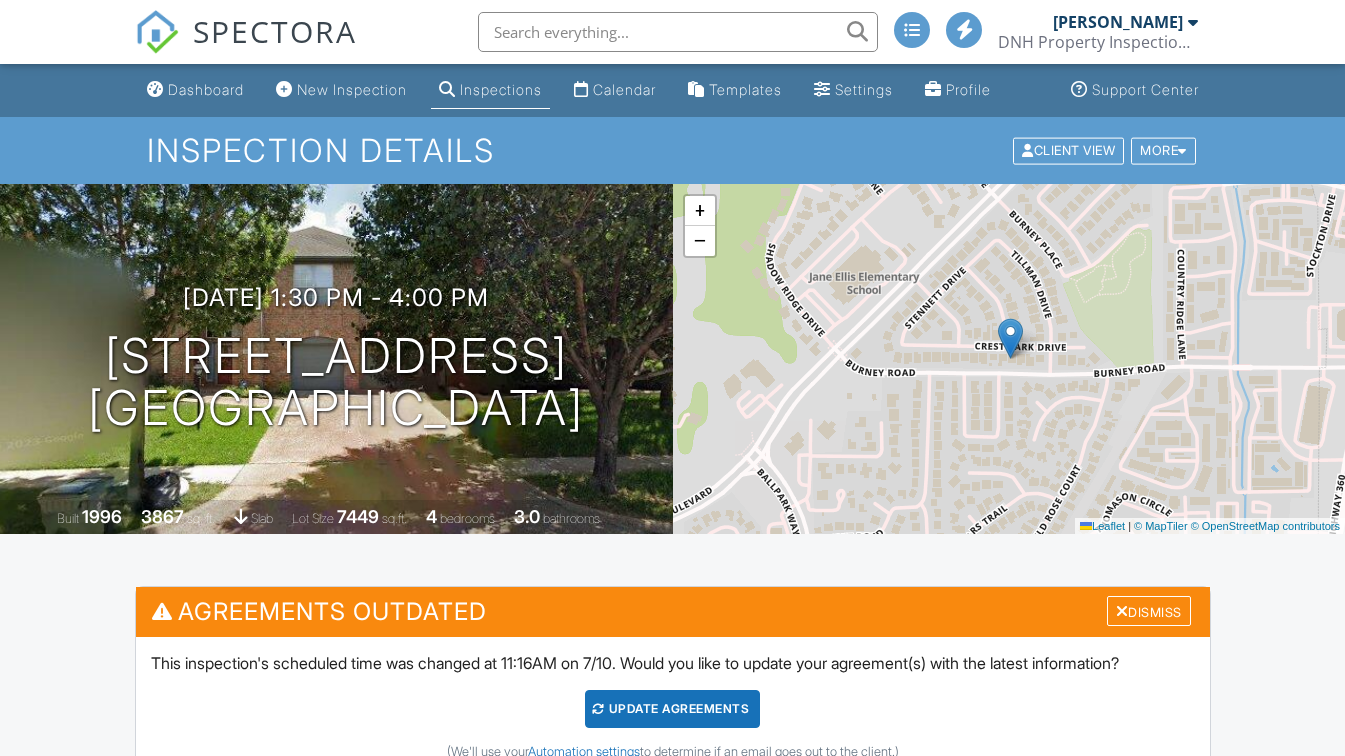 scroll, scrollTop: 685, scrollLeft: 0, axis: vertical 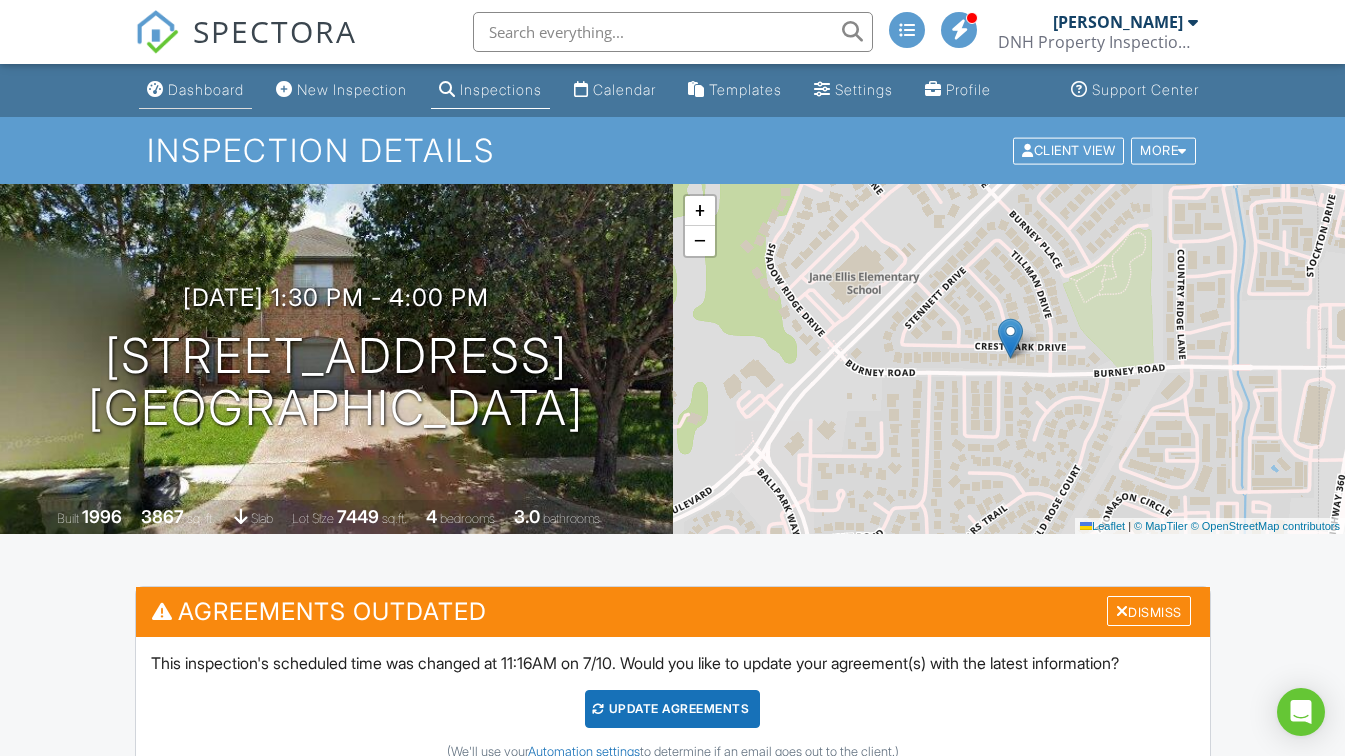 click on "Dashboard" at bounding box center [206, 89] 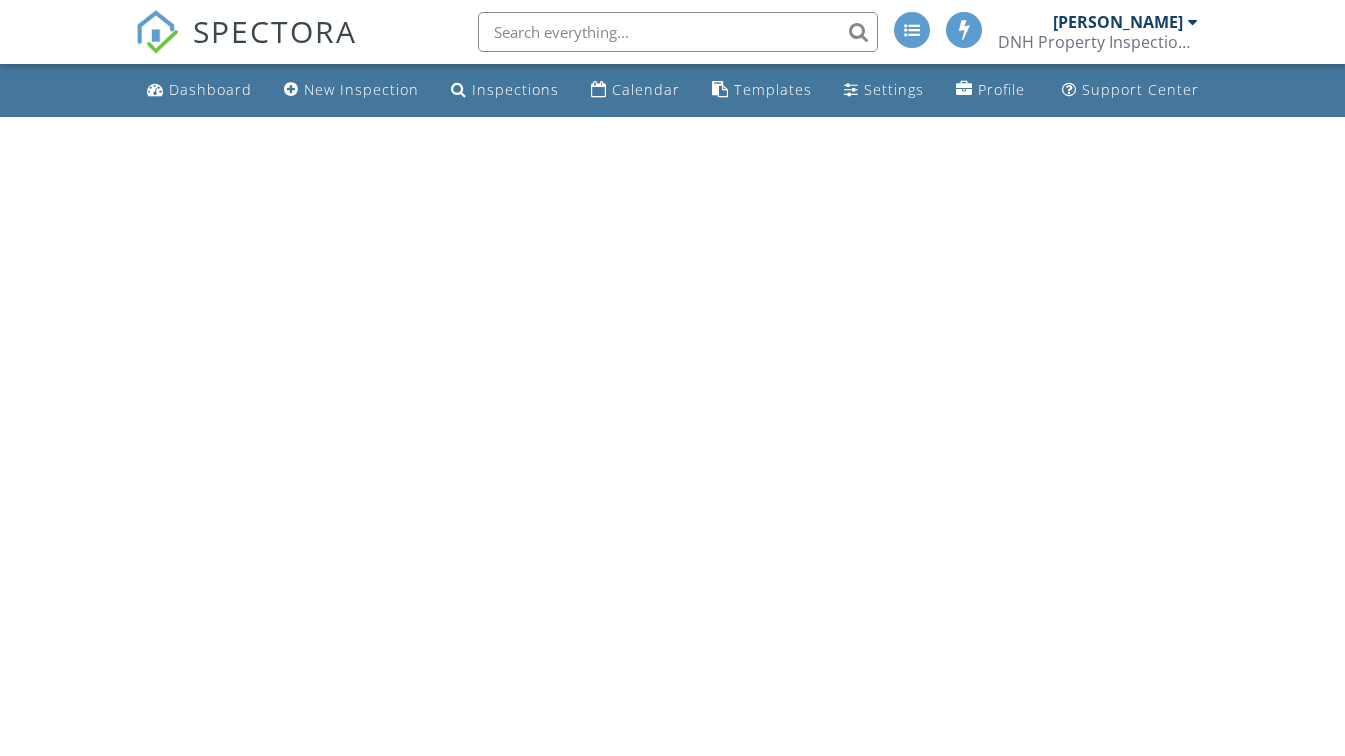 scroll, scrollTop: 0, scrollLeft: 0, axis: both 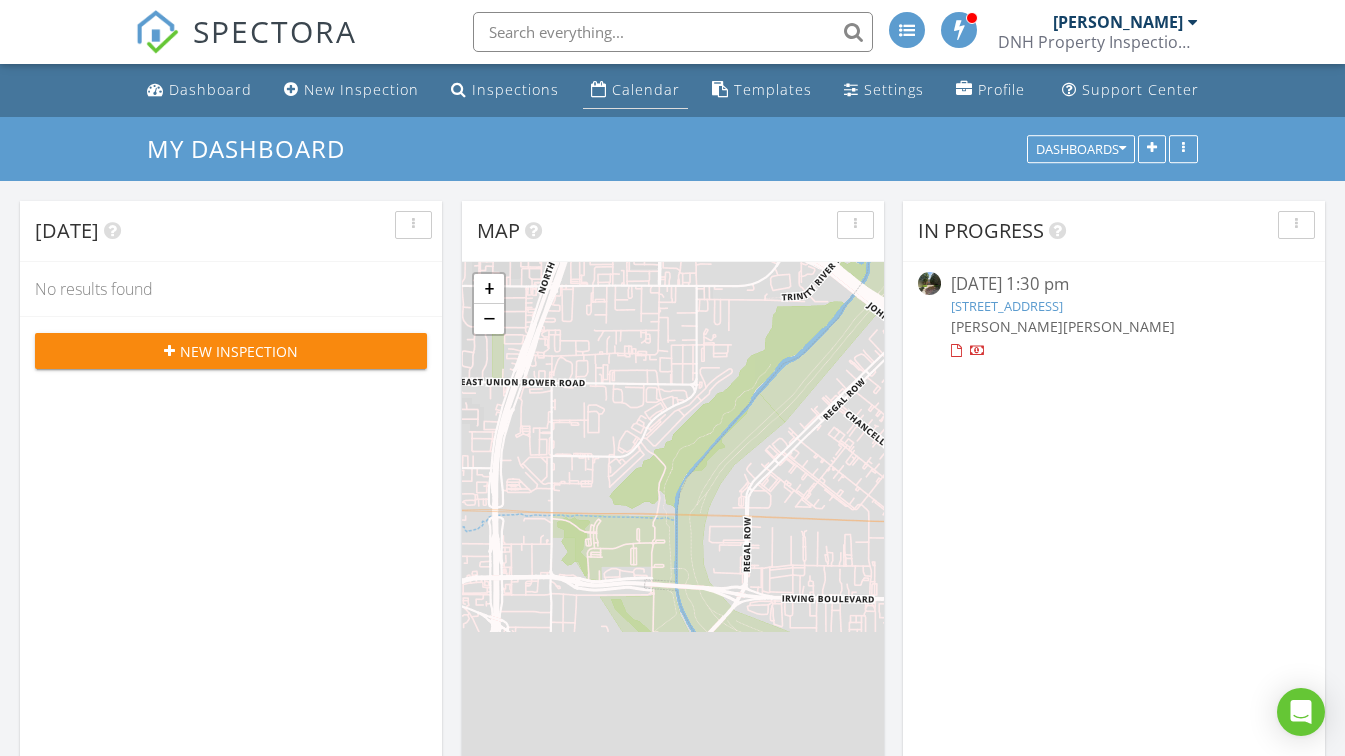 click on "Calendar" at bounding box center (646, 89) 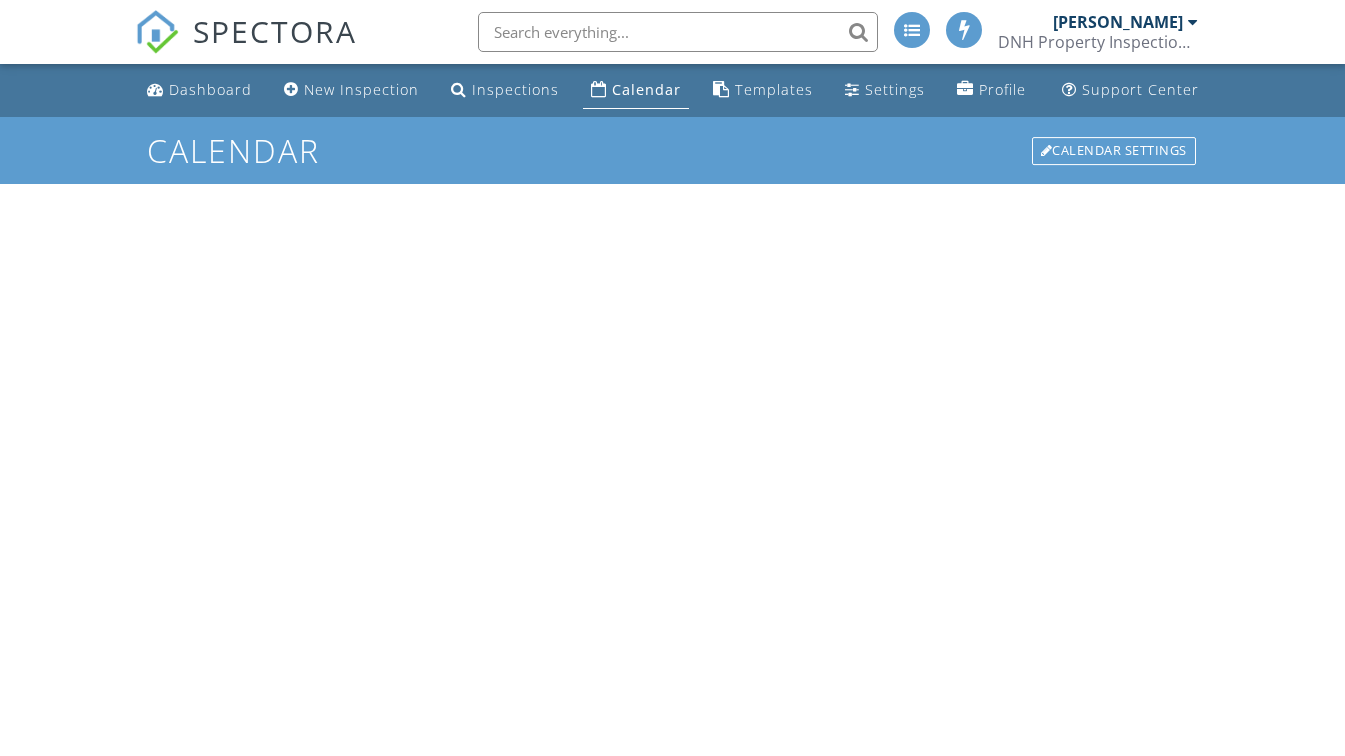 scroll, scrollTop: 0, scrollLeft: 0, axis: both 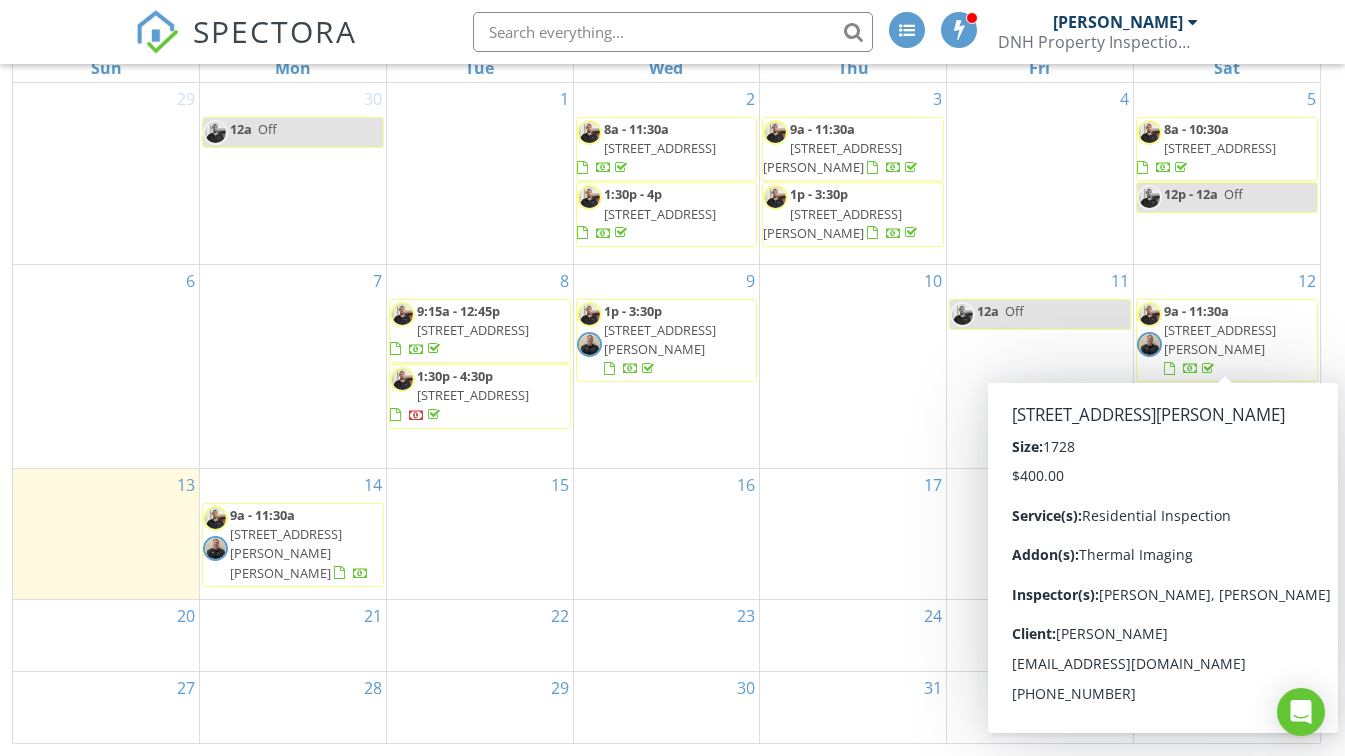 click on "[STREET_ADDRESS][PERSON_NAME]" at bounding box center (1220, 339) 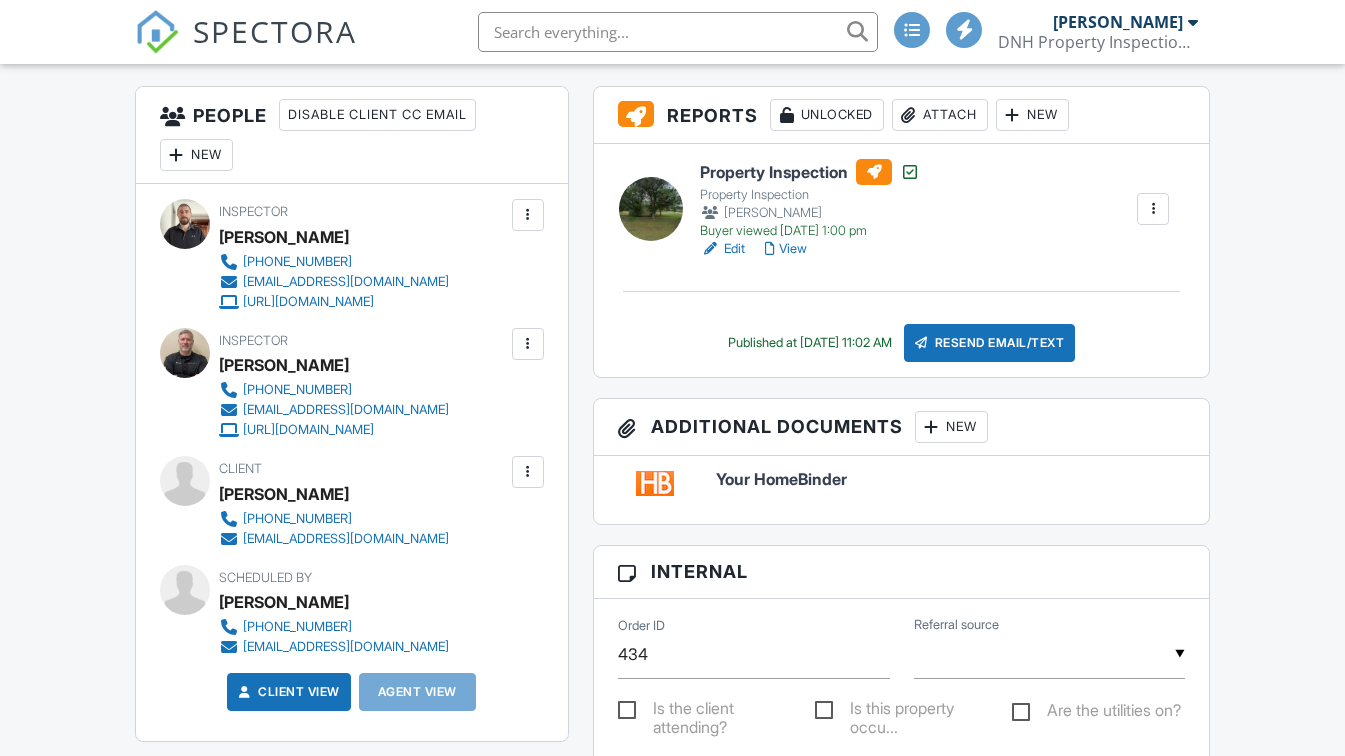 scroll, scrollTop: 500, scrollLeft: 0, axis: vertical 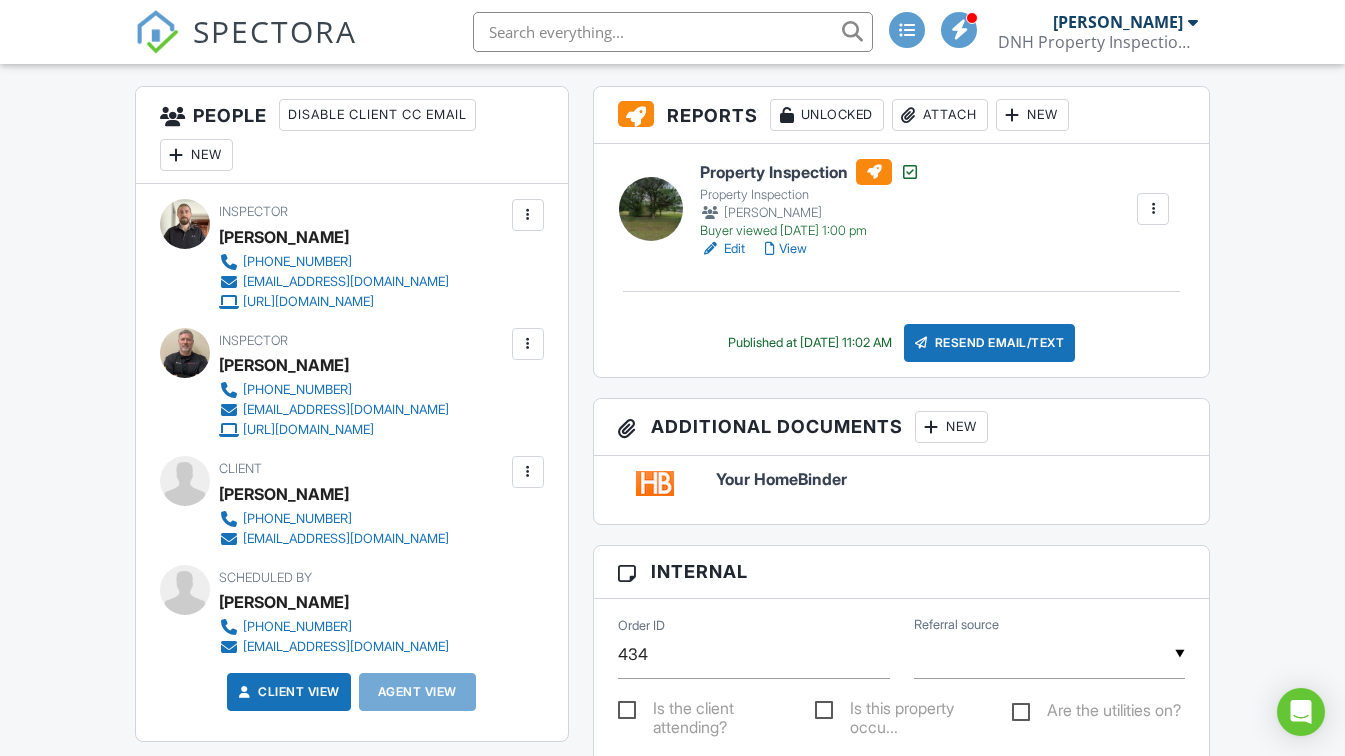 click on "Edit" at bounding box center (722, 249) 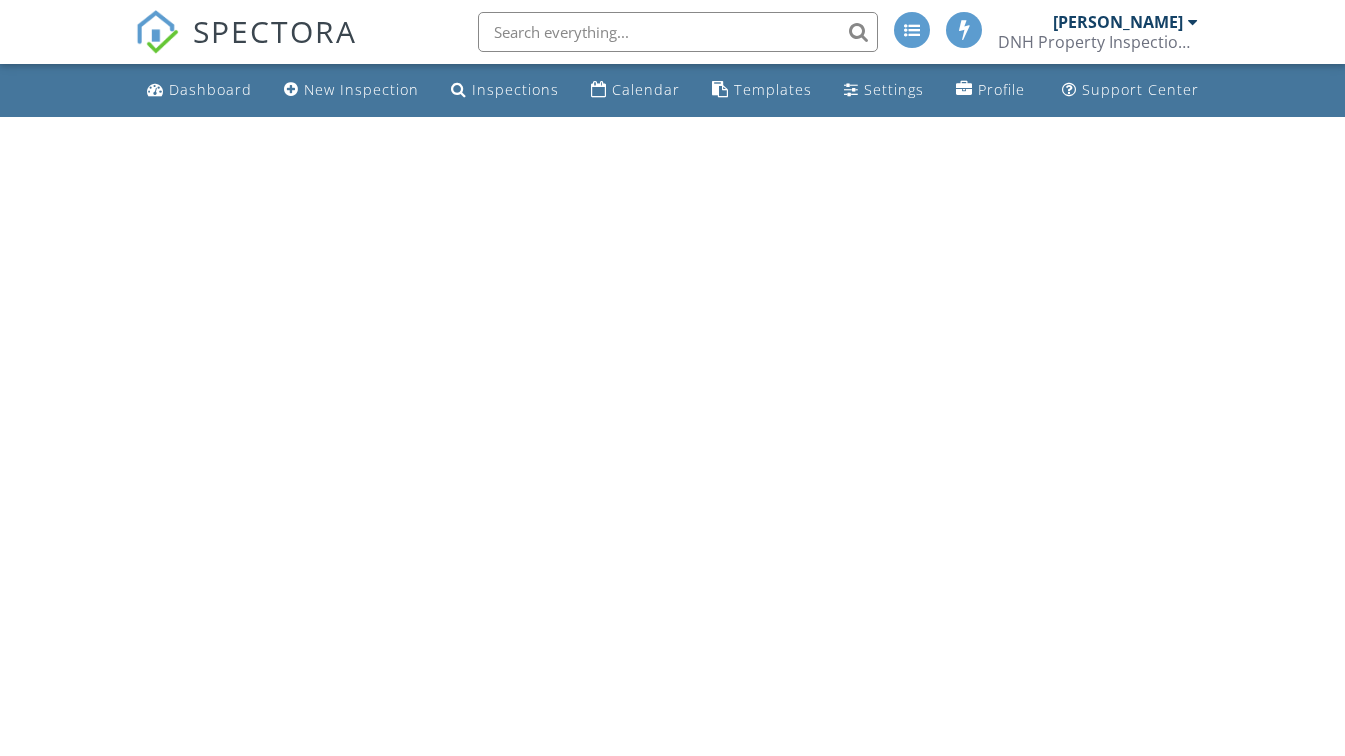 scroll, scrollTop: 0, scrollLeft: 0, axis: both 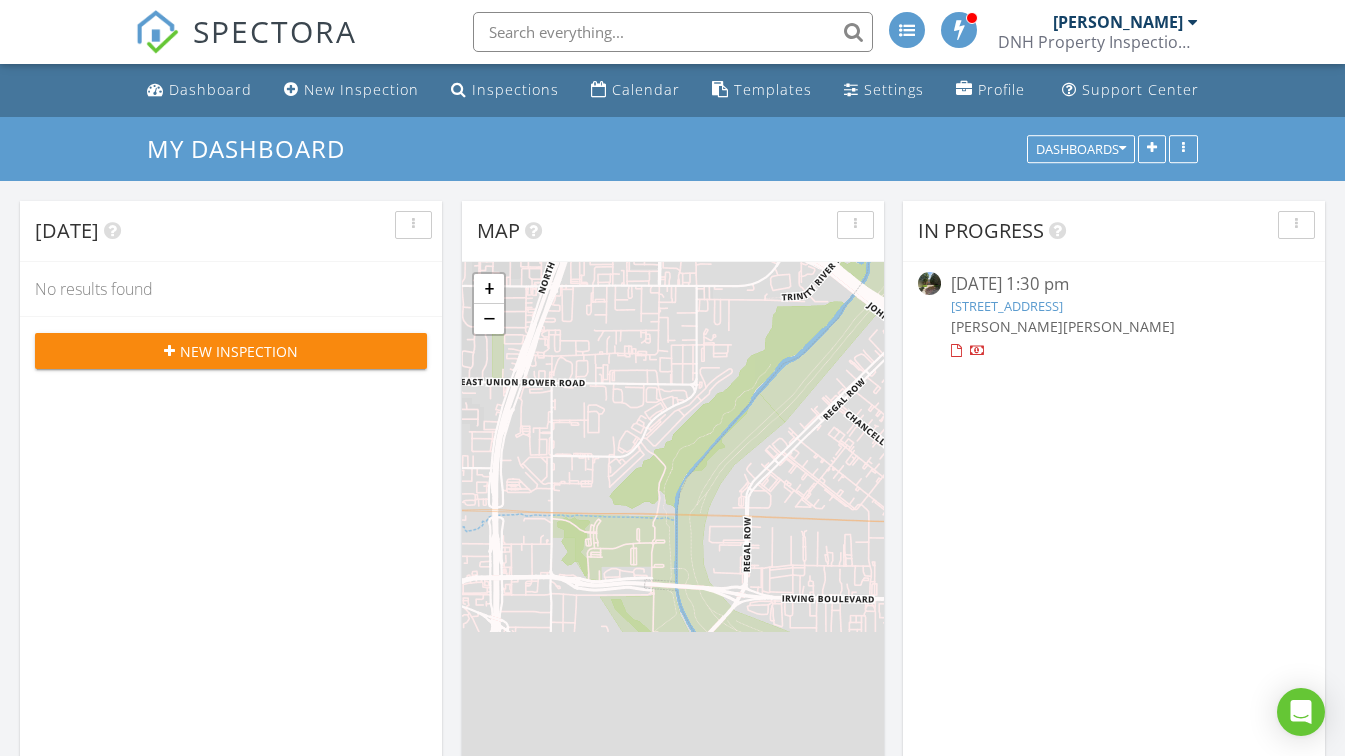 click on "2310 Crest Park Dr, Arlington, TX 76006" at bounding box center [1007, 306] 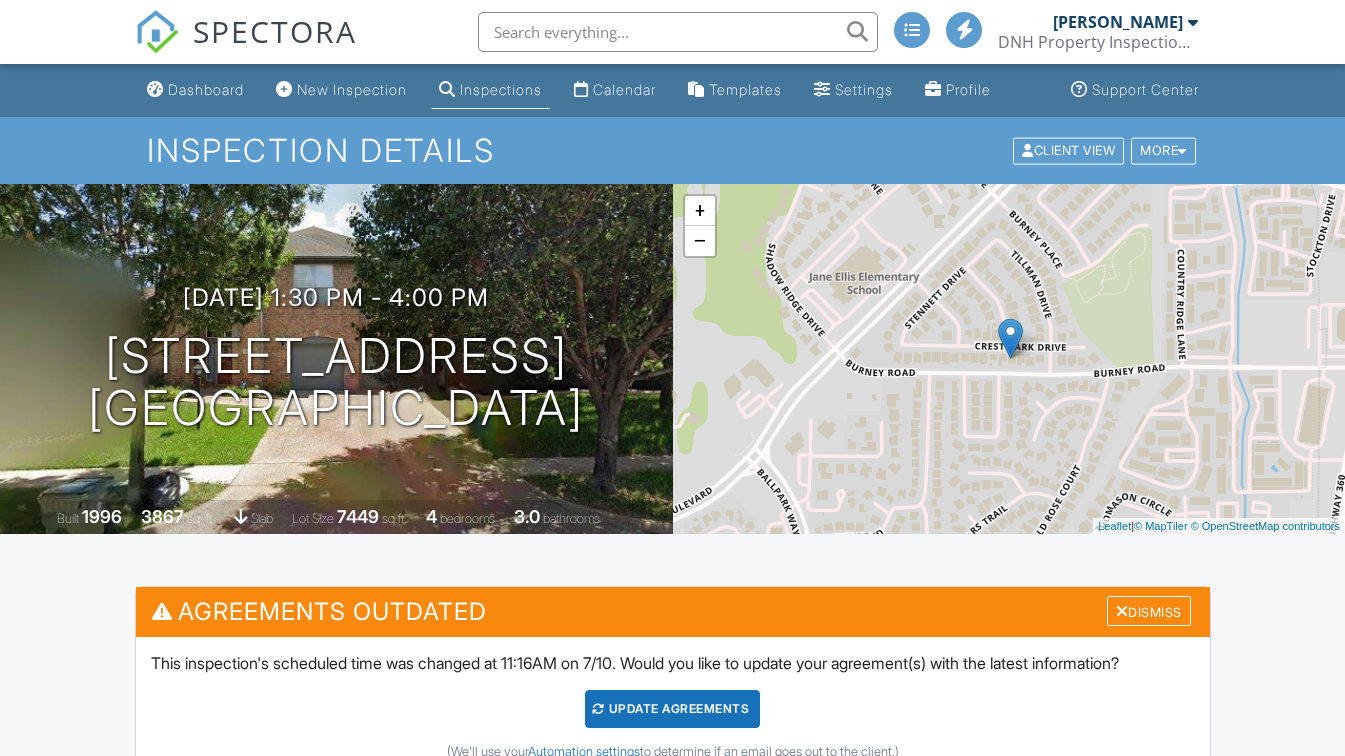 scroll, scrollTop: 700, scrollLeft: 0, axis: vertical 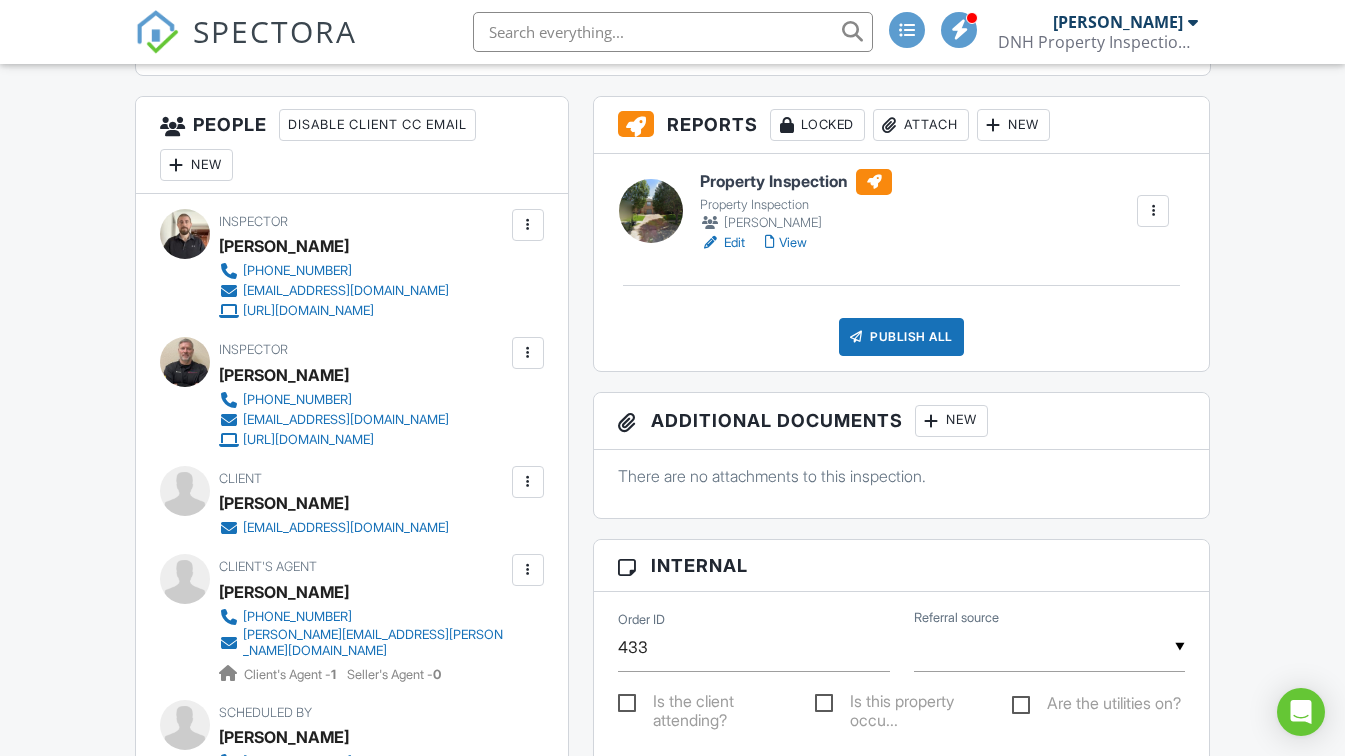 click on "View" at bounding box center [786, 243] 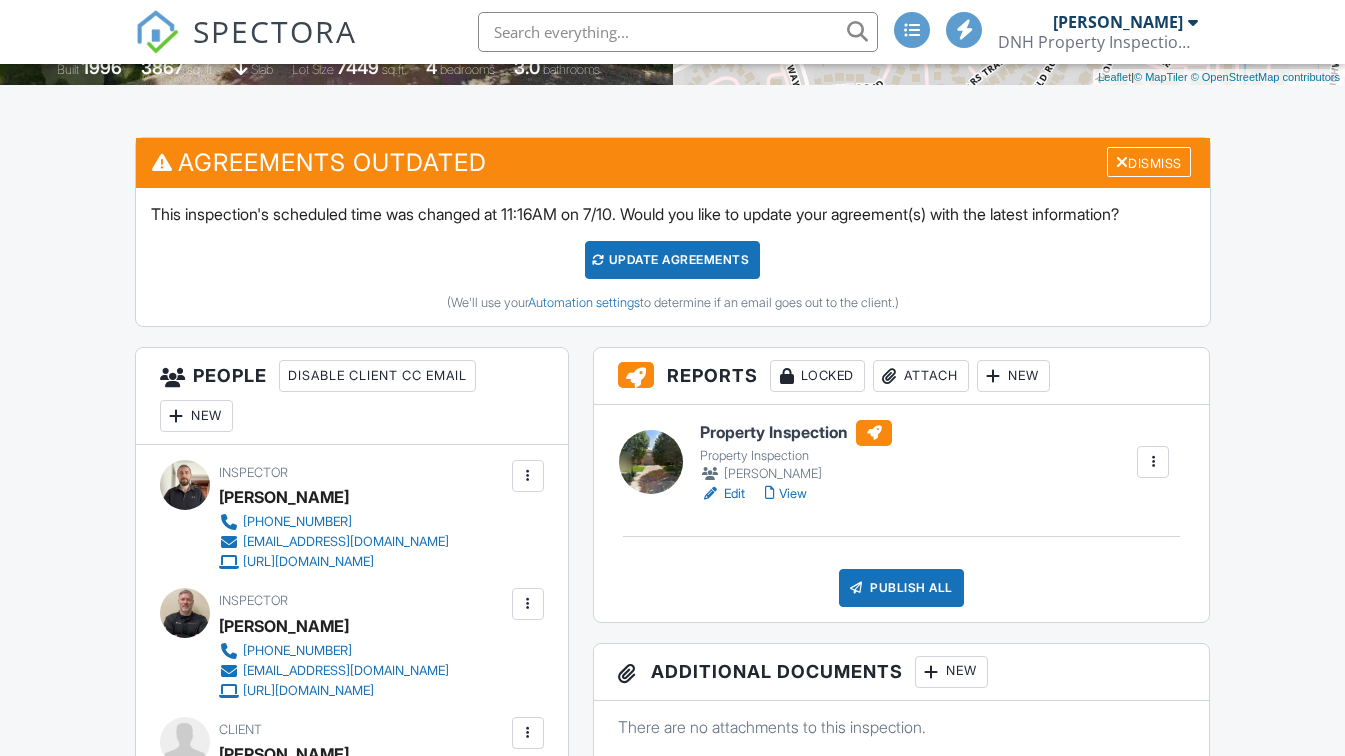 scroll, scrollTop: 600, scrollLeft: 0, axis: vertical 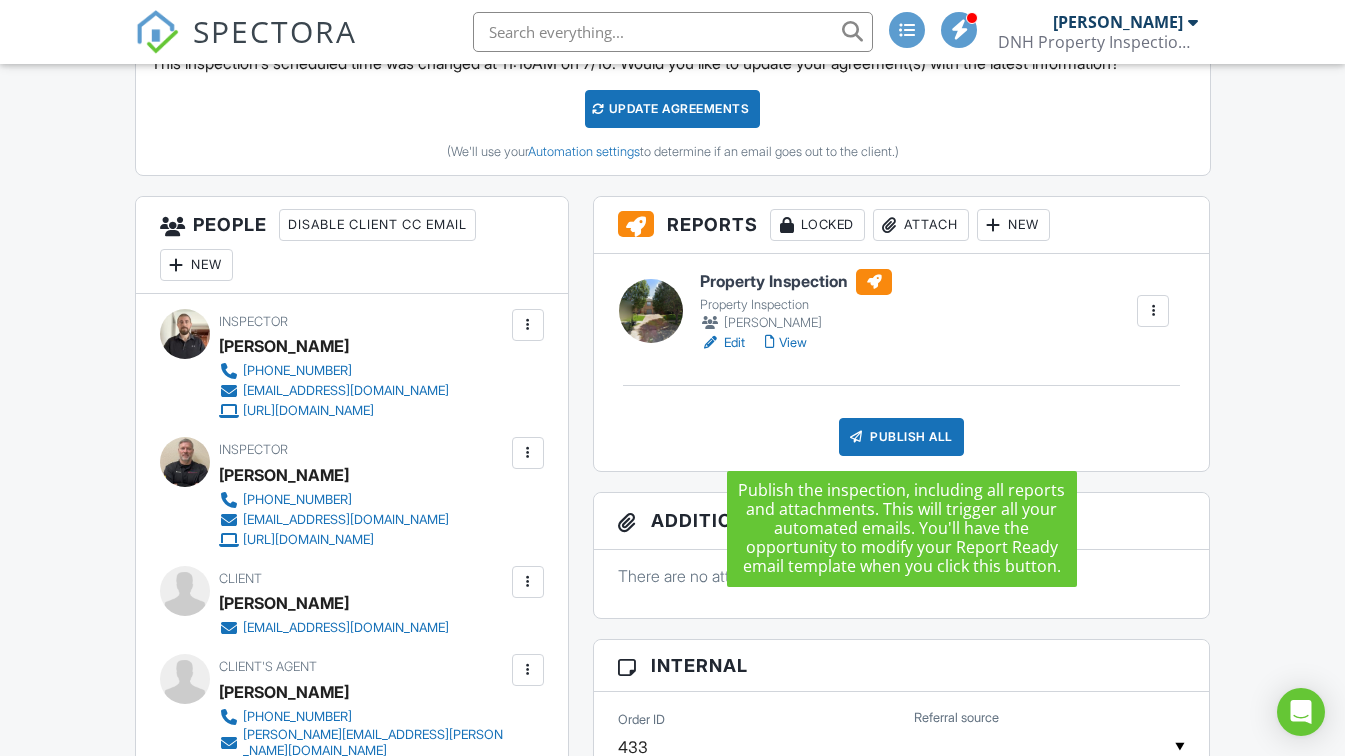click on "Publish All" at bounding box center (901, 437) 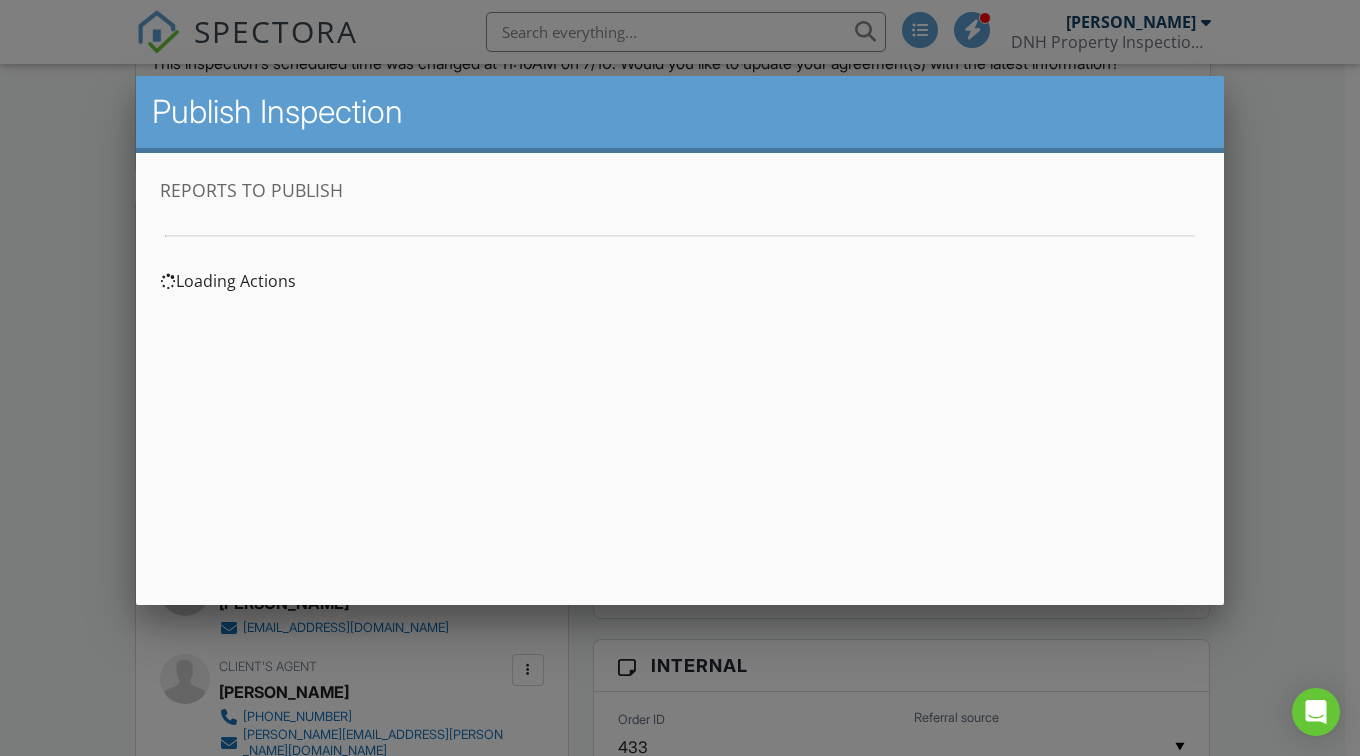 scroll, scrollTop: 0, scrollLeft: 0, axis: both 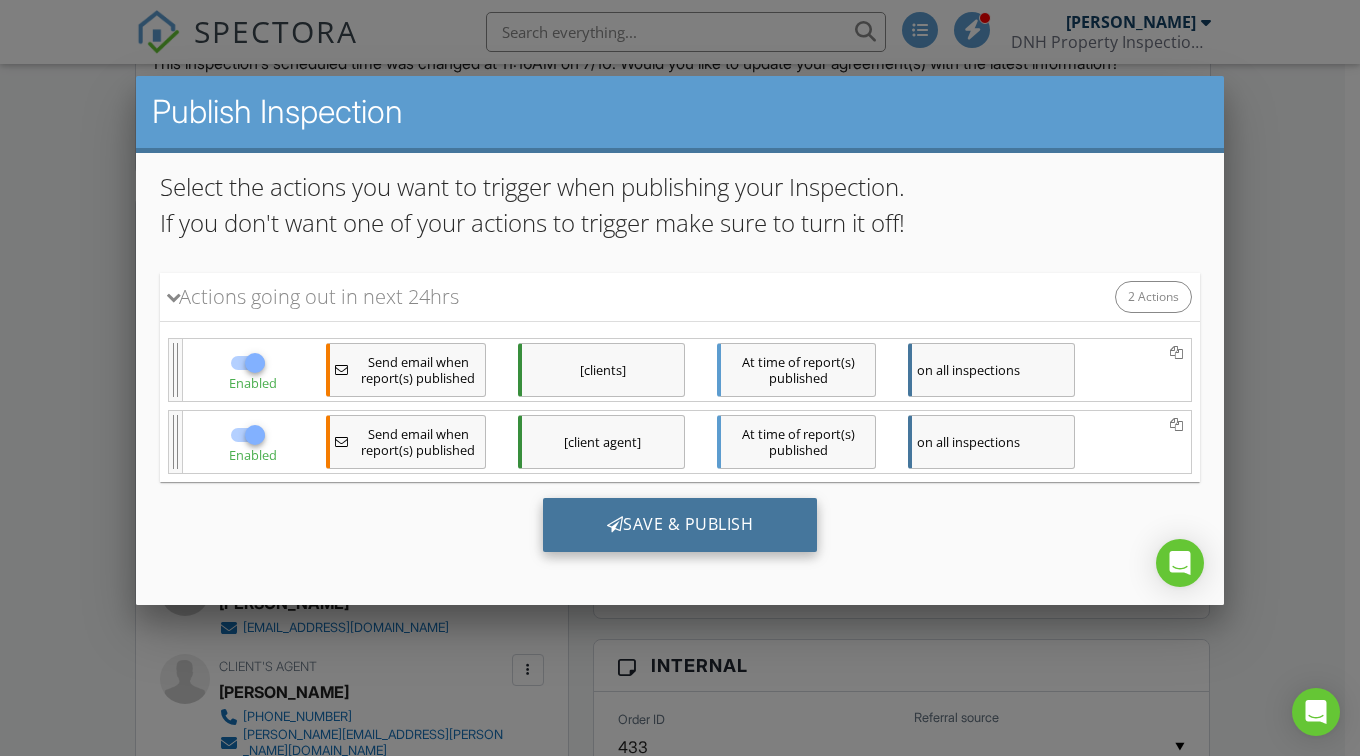 click on "Save & Publish" at bounding box center (680, 524) 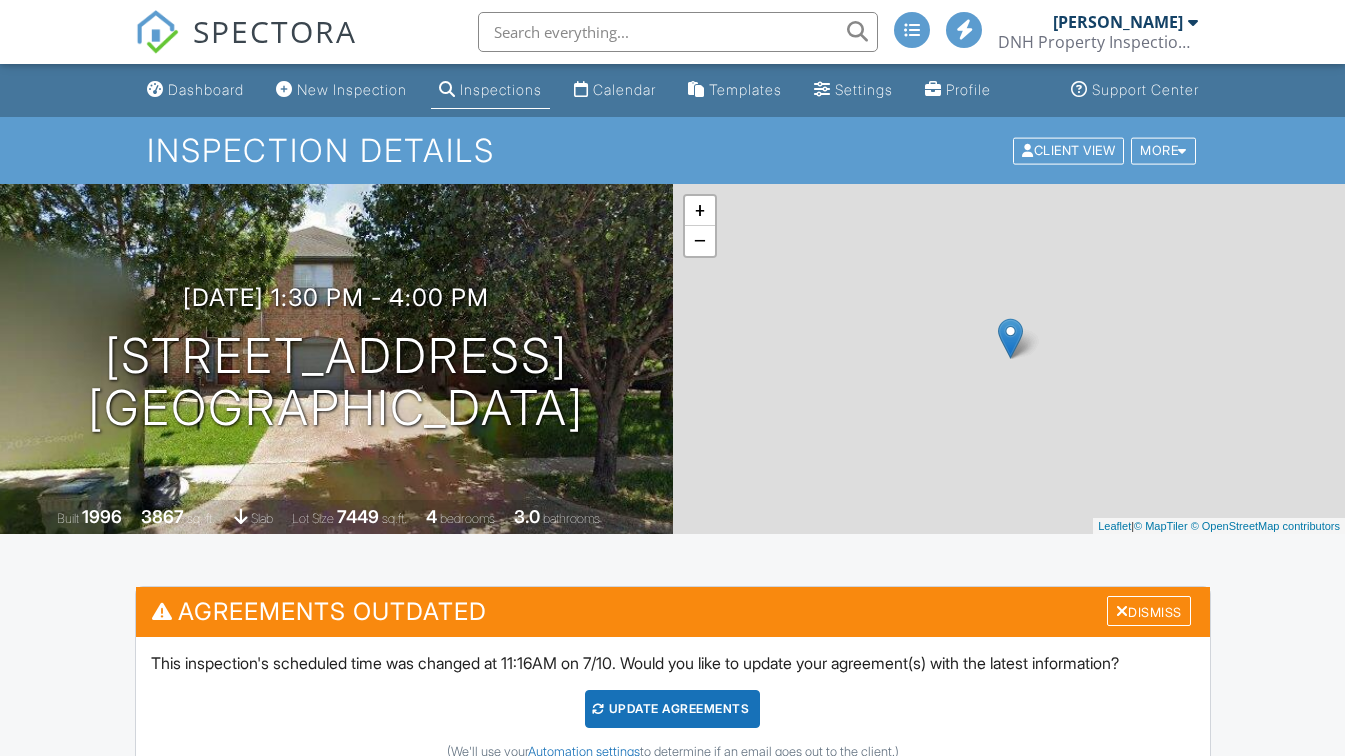 scroll, scrollTop: 0, scrollLeft: 0, axis: both 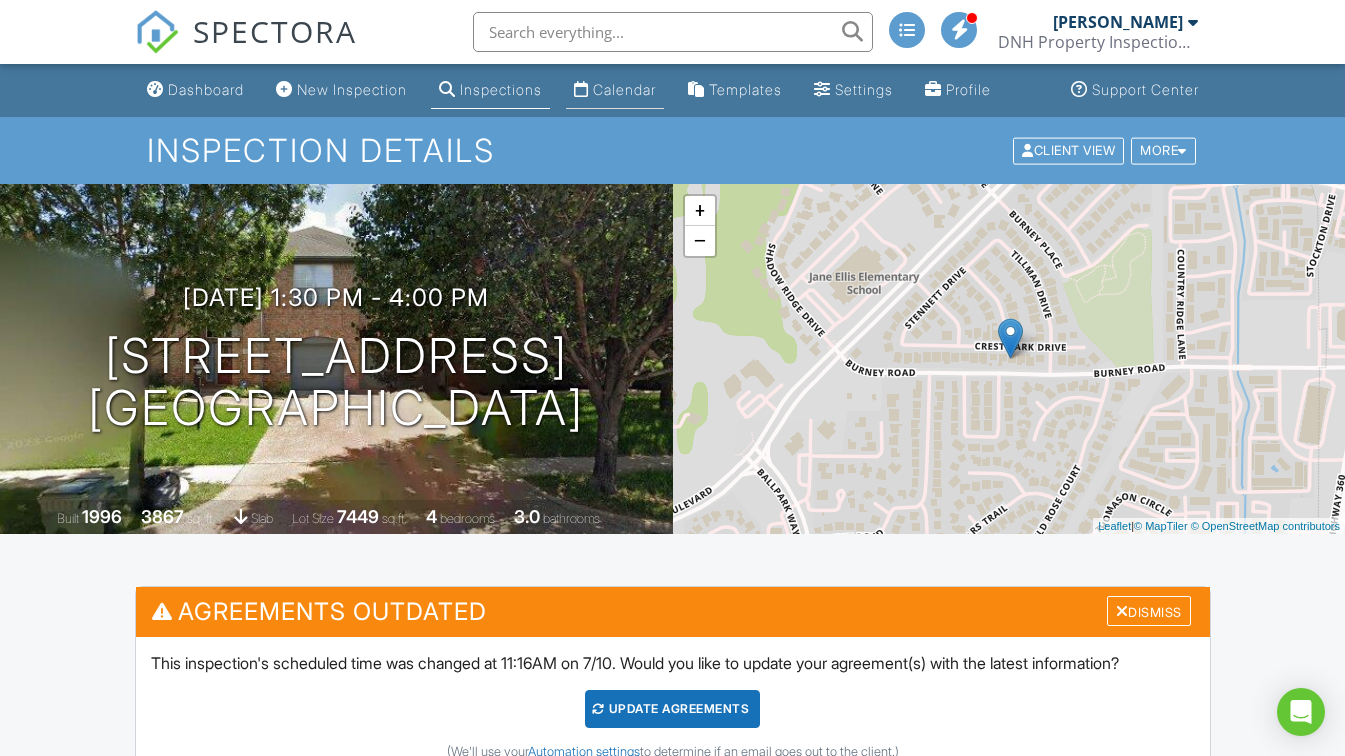 click on "Calendar" at bounding box center (624, 89) 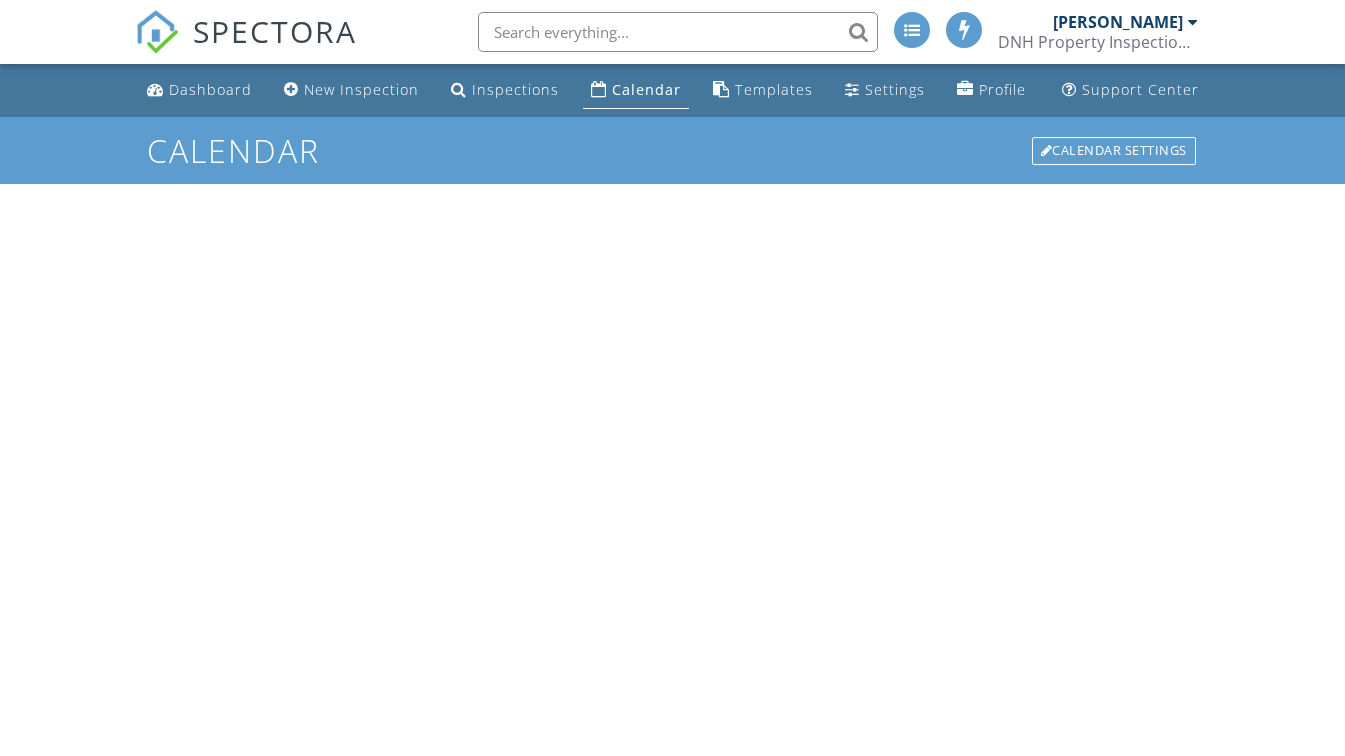 scroll, scrollTop: 0, scrollLeft: 0, axis: both 